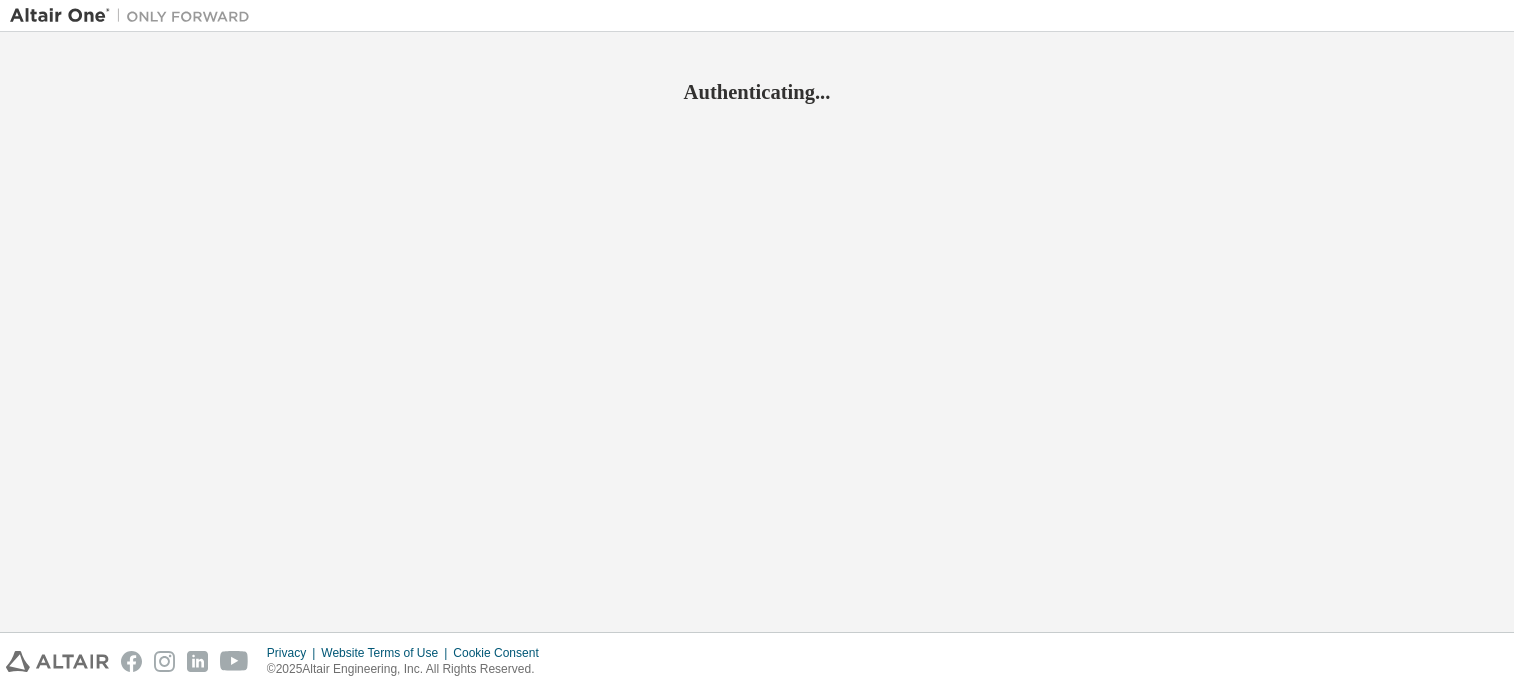 scroll, scrollTop: 0, scrollLeft: 0, axis: both 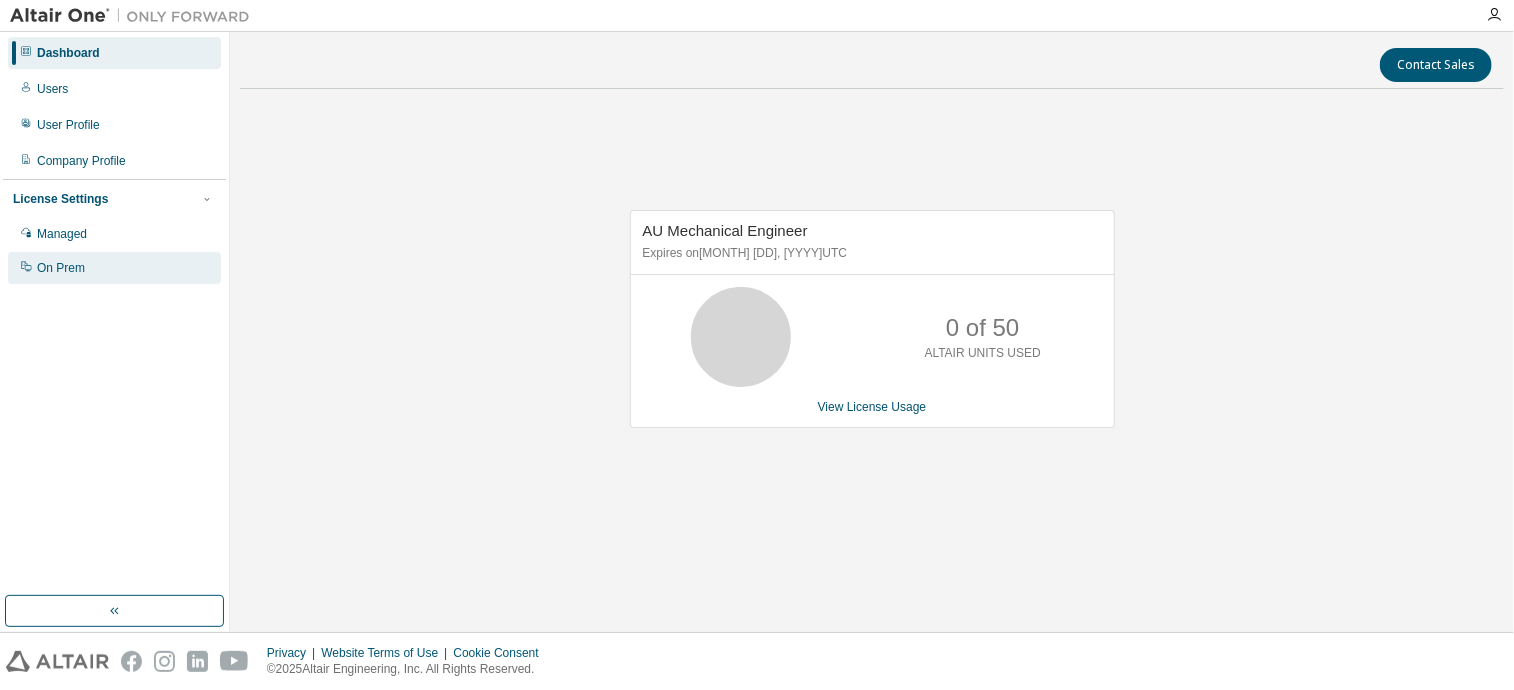 click on "On Prem" at bounding box center [114, 268] 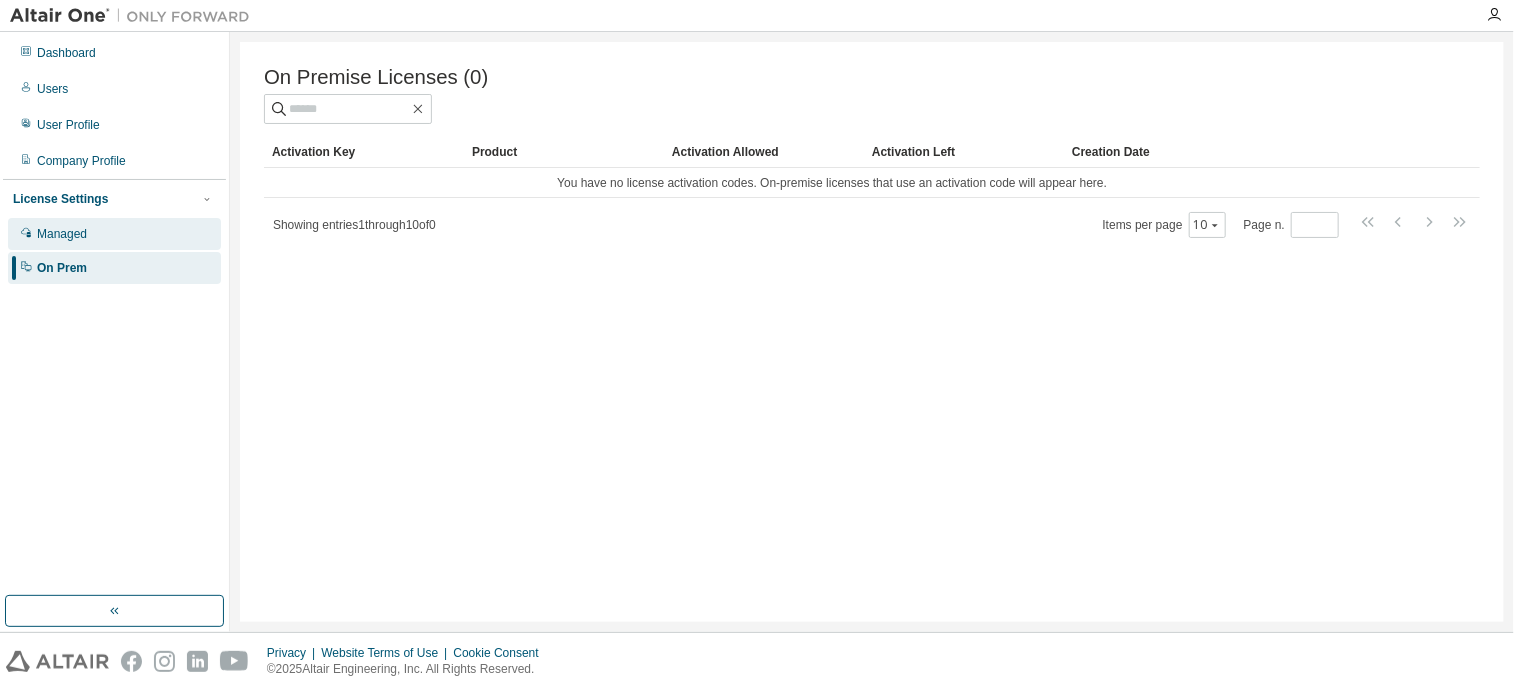 click on "Managed" at bounding box center (114, 234) 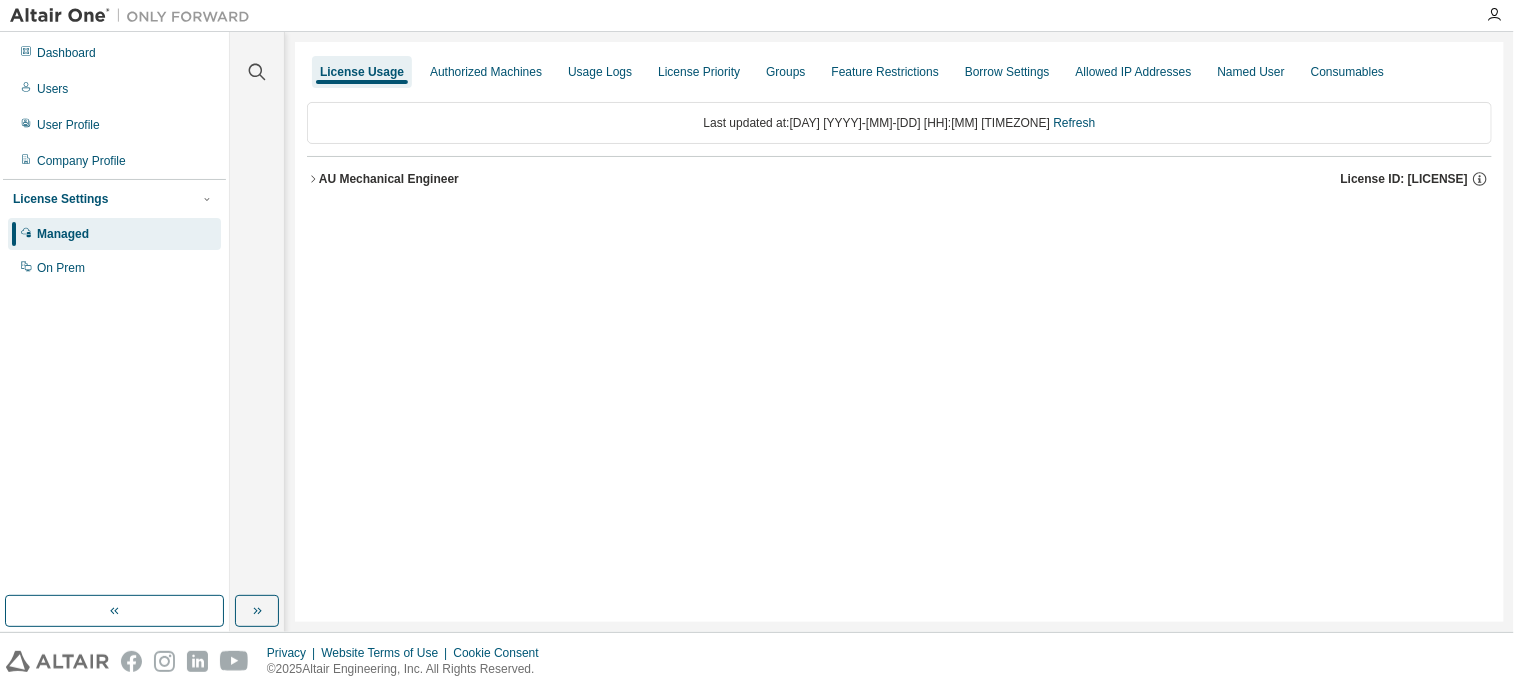 click 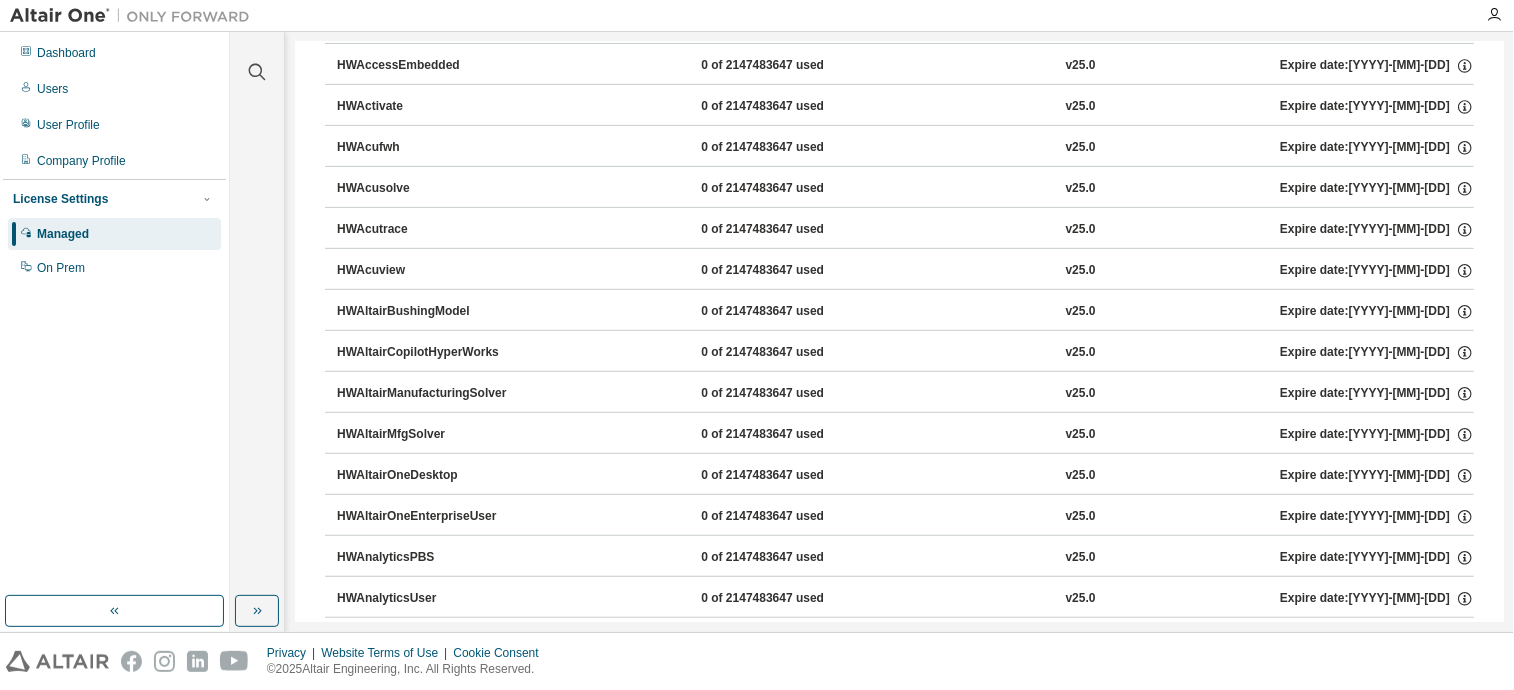 scroll, scrollTop: 0, scrollLeft: 0, axis: both 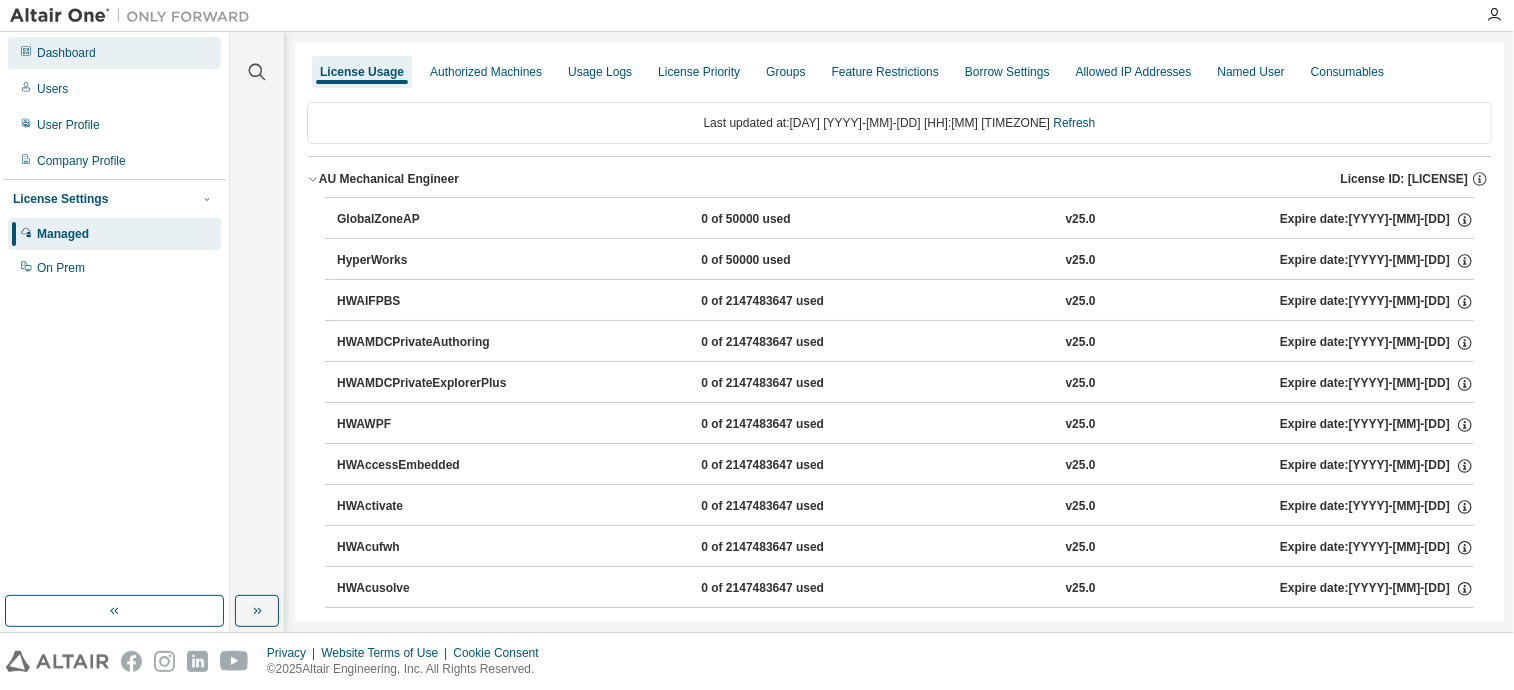 click on "Dashboard" at bounding box center [66, 53] 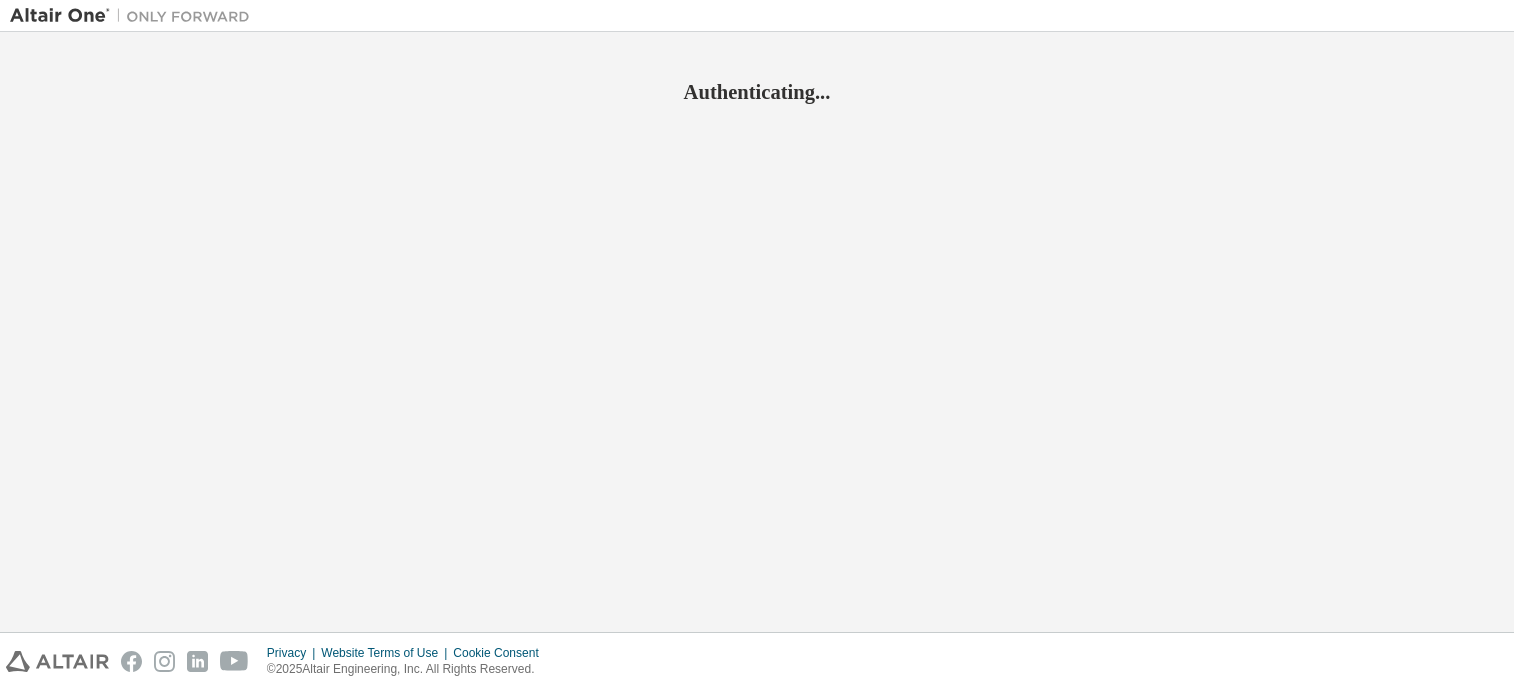 scroll, scrollTop: 0, scrollLeft: 0, axis: both 